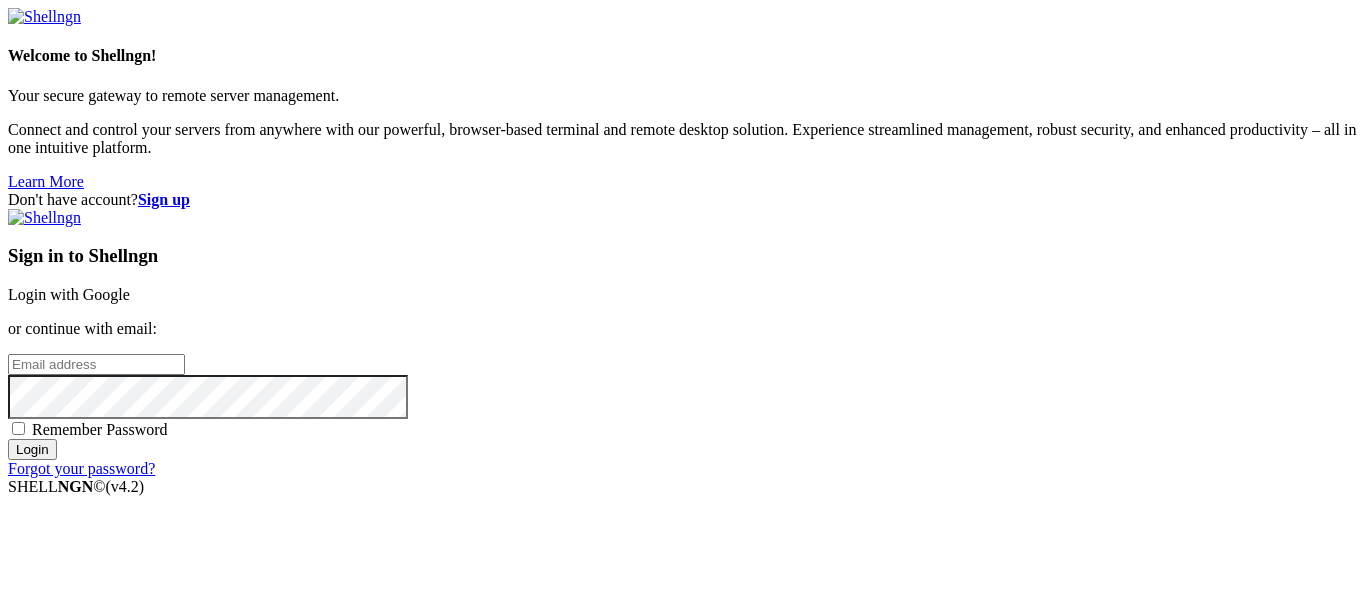 scroll, scrollTop: 0, scrollLeft: 0, axis: both 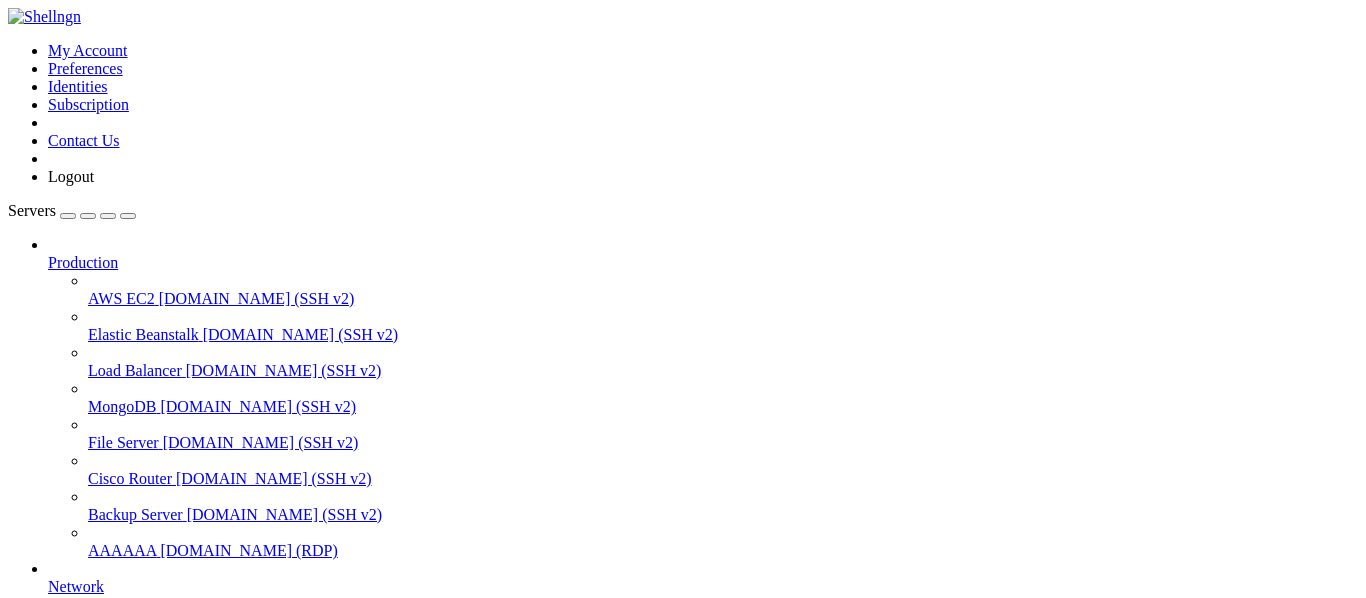 click on "AAAAAA" at bounding box center (122, 550) 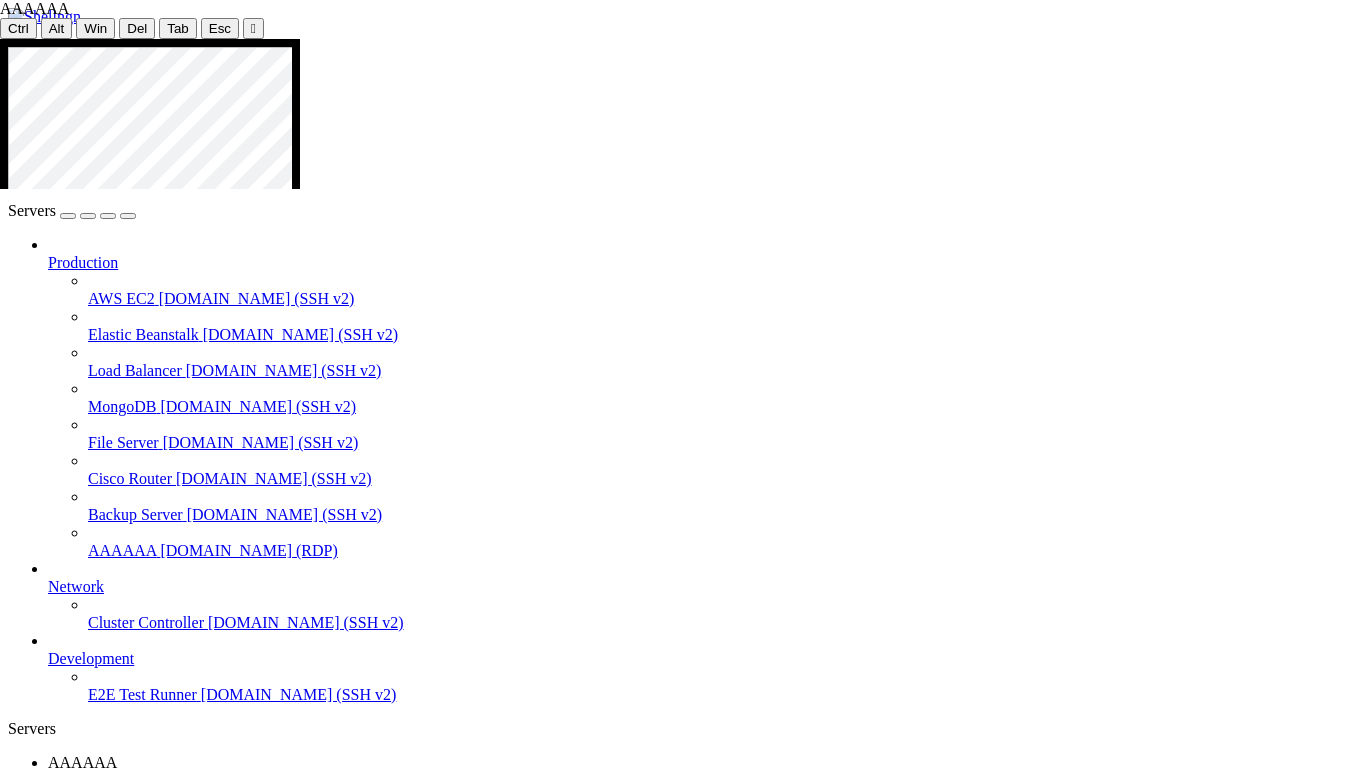 click at bounding box center (691, 1197) 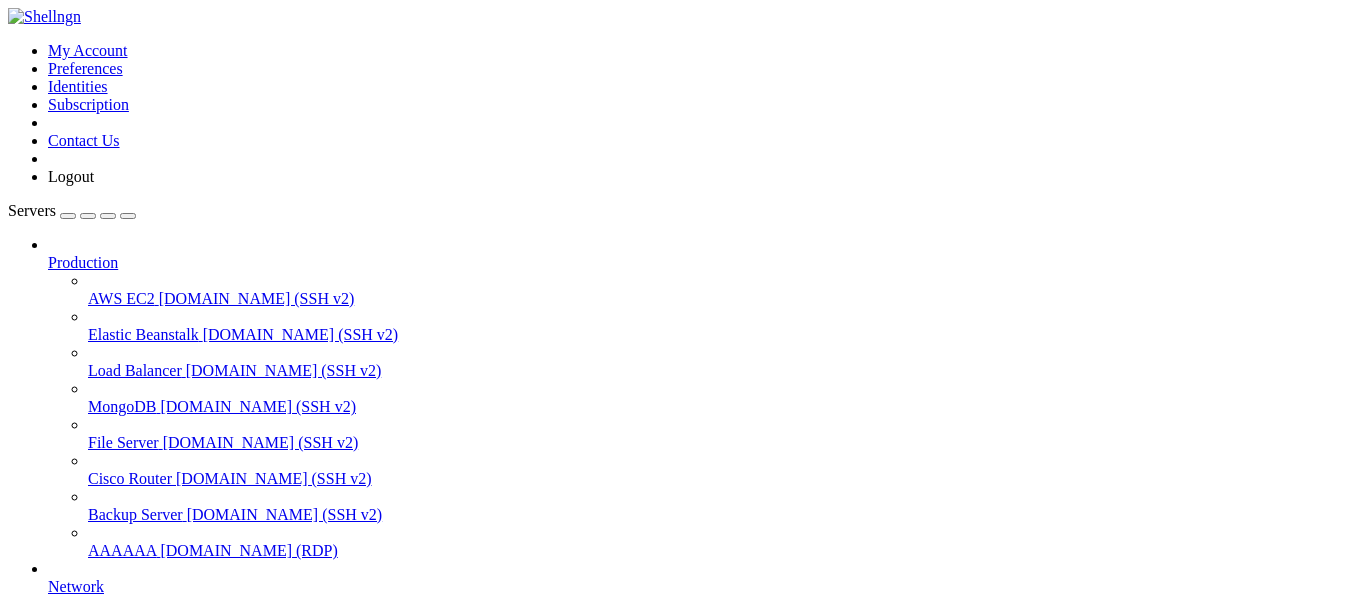 click on "Win" at bounding box center (103, 940) 